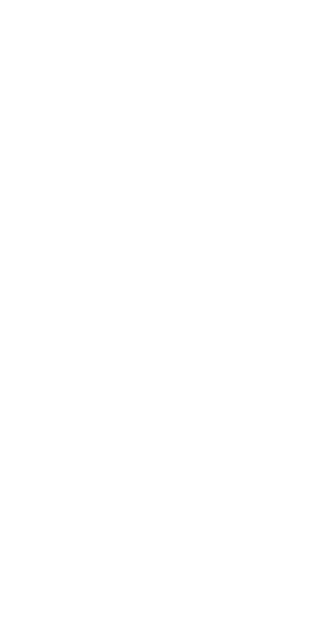 scroll, scrollTop: 0, scrollLeft: 0, axis: both 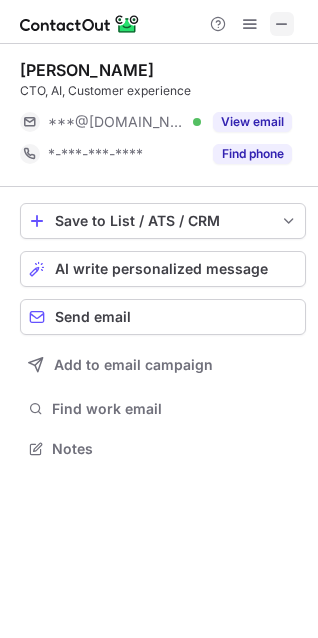 click at bounding box center (282, 24) 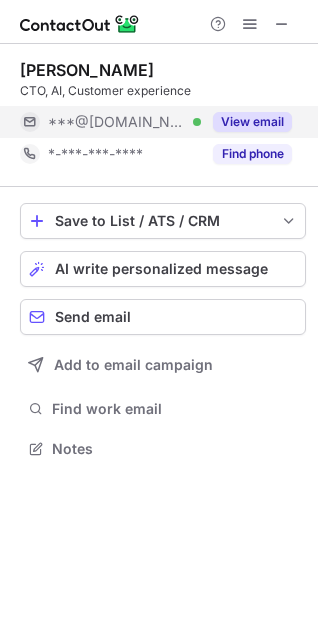 click on "View email" at bounding box center [252, 122] 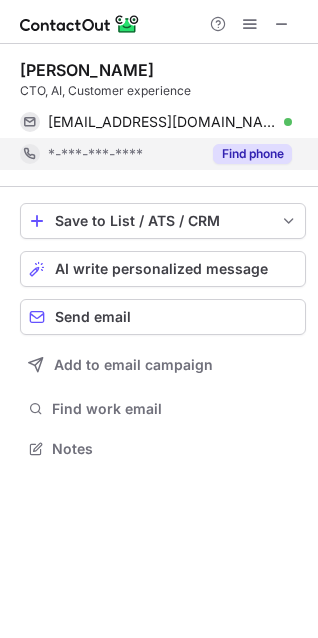 click on "Find phone" at bounding box center [252, 154] 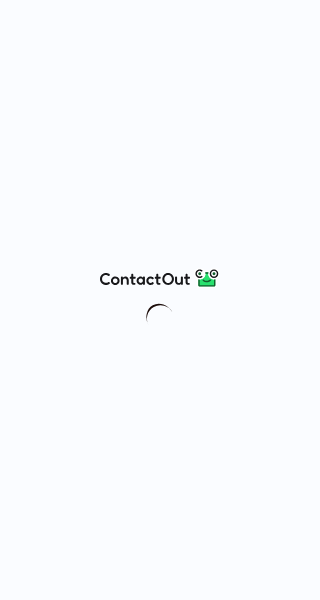 scroll, scrollTop: 0, scrollLeft: 0, axis: both 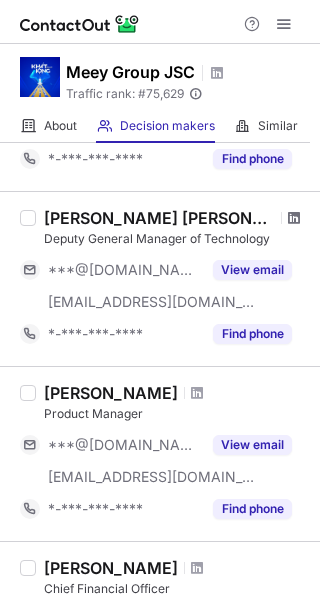 click at bounding box center [294, 218] 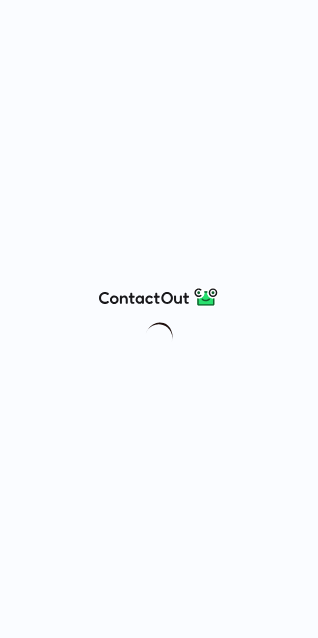 scroll, scrollTop: 0, scrollLeft: 0, axis: both 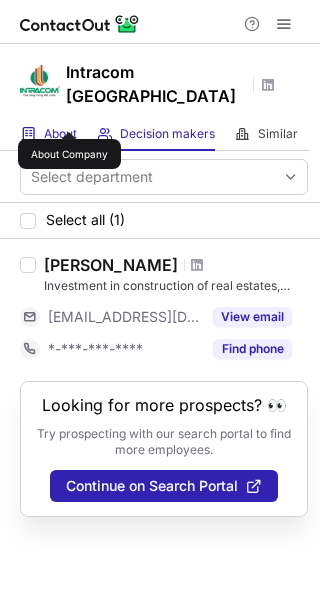 click on "About" at bounding box center (60, 134) 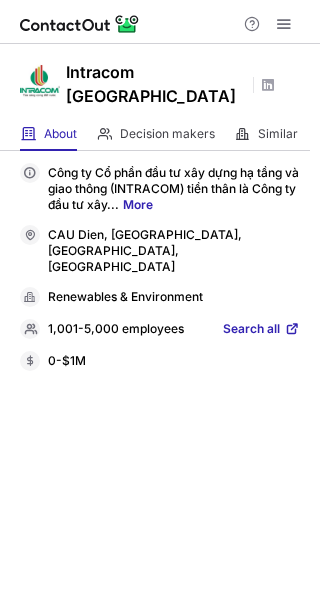 click on "Search all" at bounding box center [251, 330] 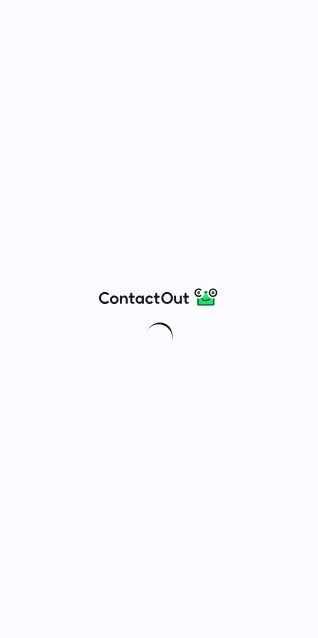 scroll, scrollTop: 0, scrollLeft: 0, axis: both 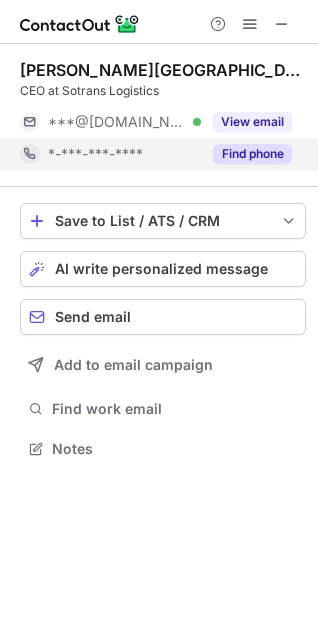 click on "Find phone" at bounding box center (252, 154) 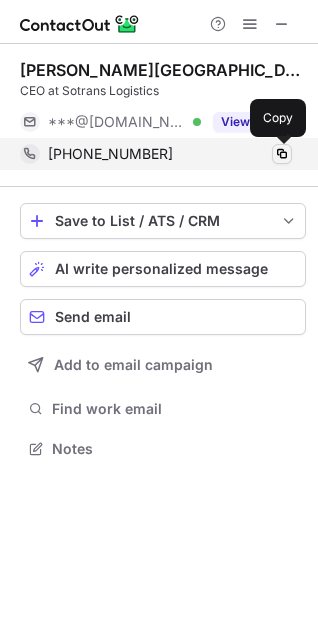 click at bounding box center (282, 154) 